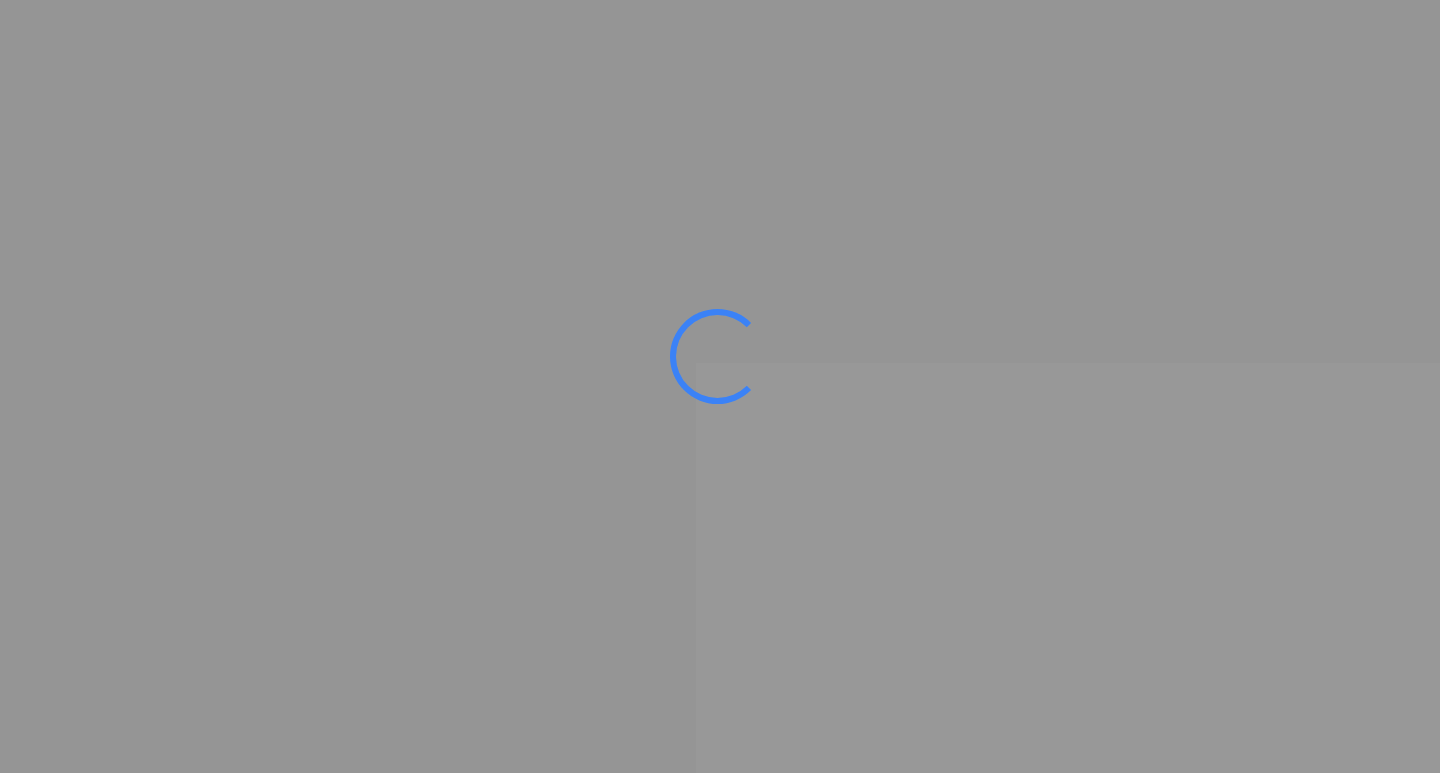 scroll, scrollTop: 0, scrollLeft: 0, axis: both 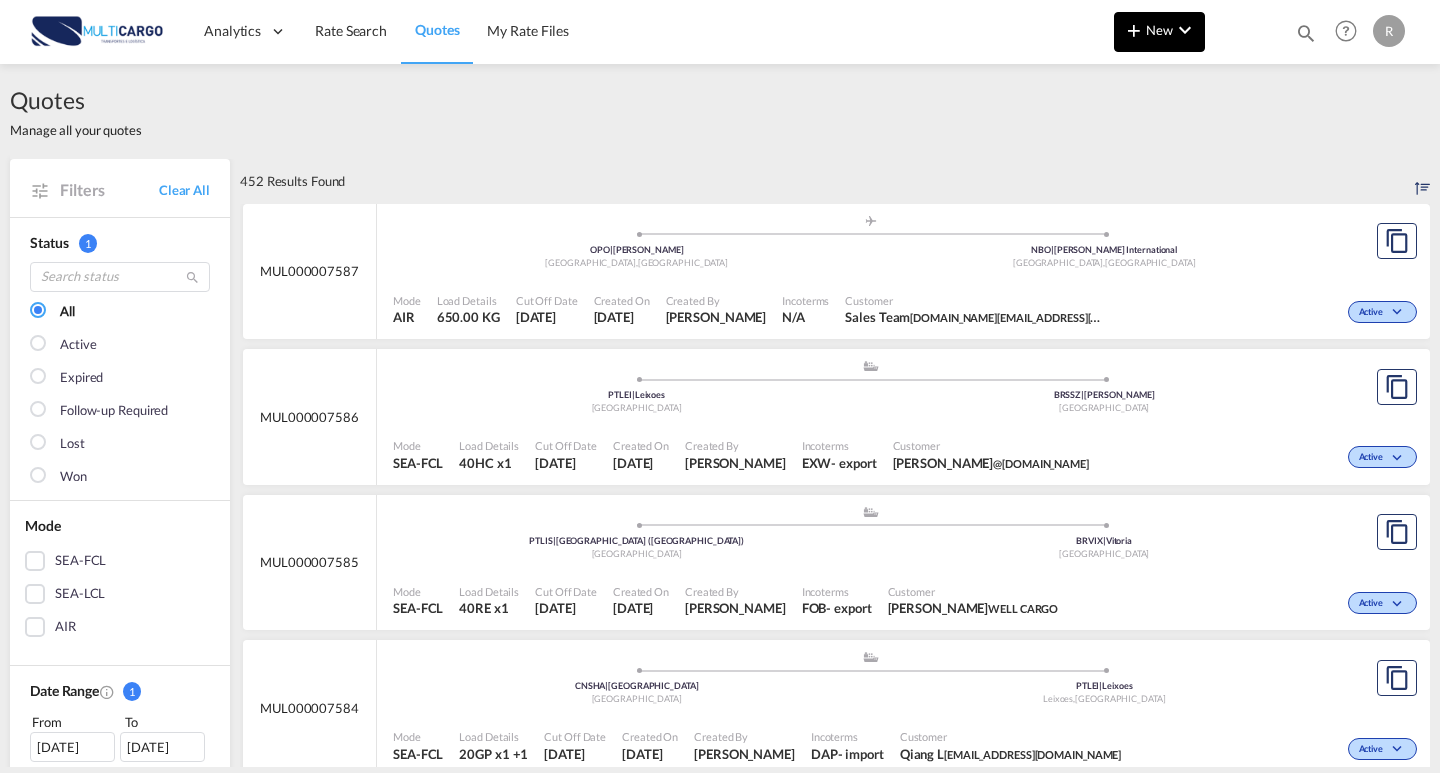 click at bounding box center (1185, 30) 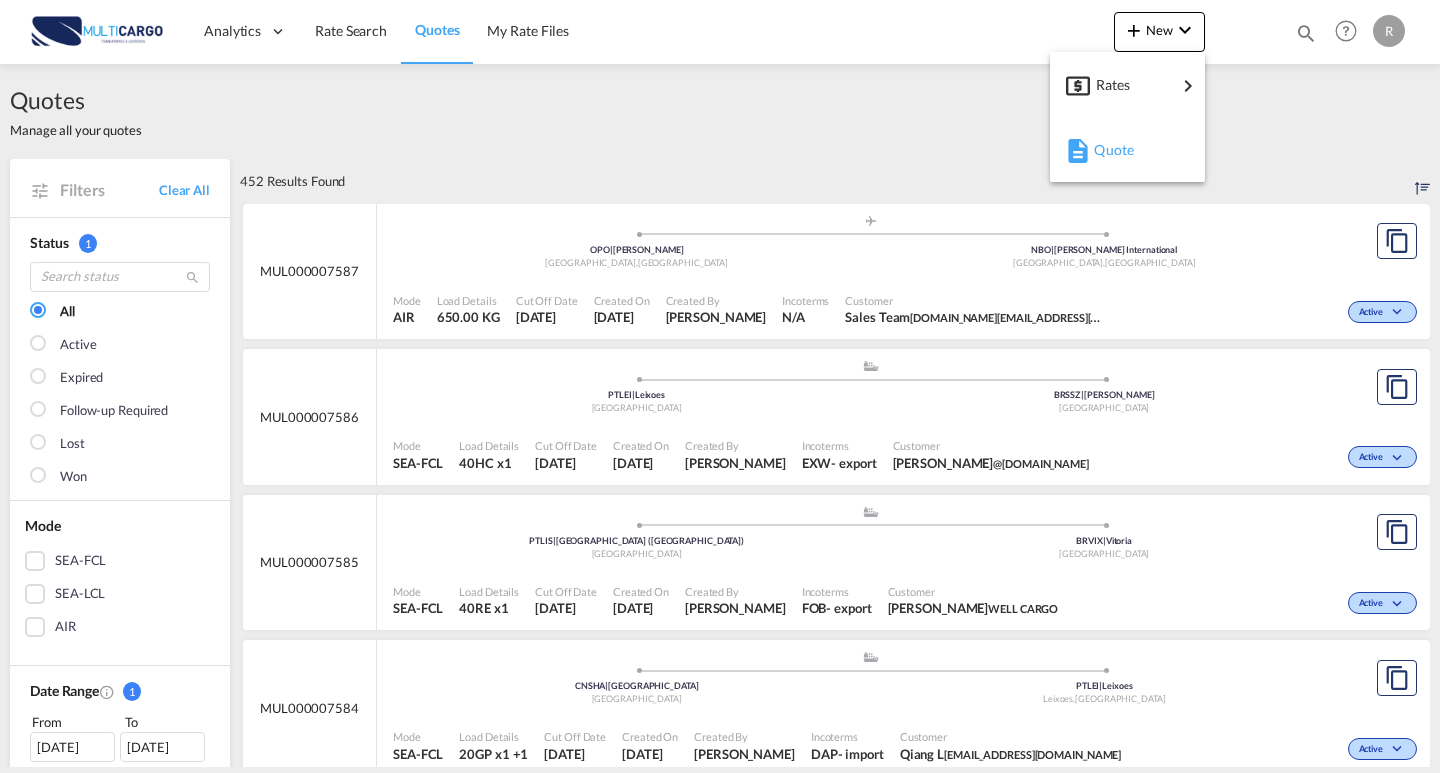 click on "Quote" at bounding box center (1131, 150) 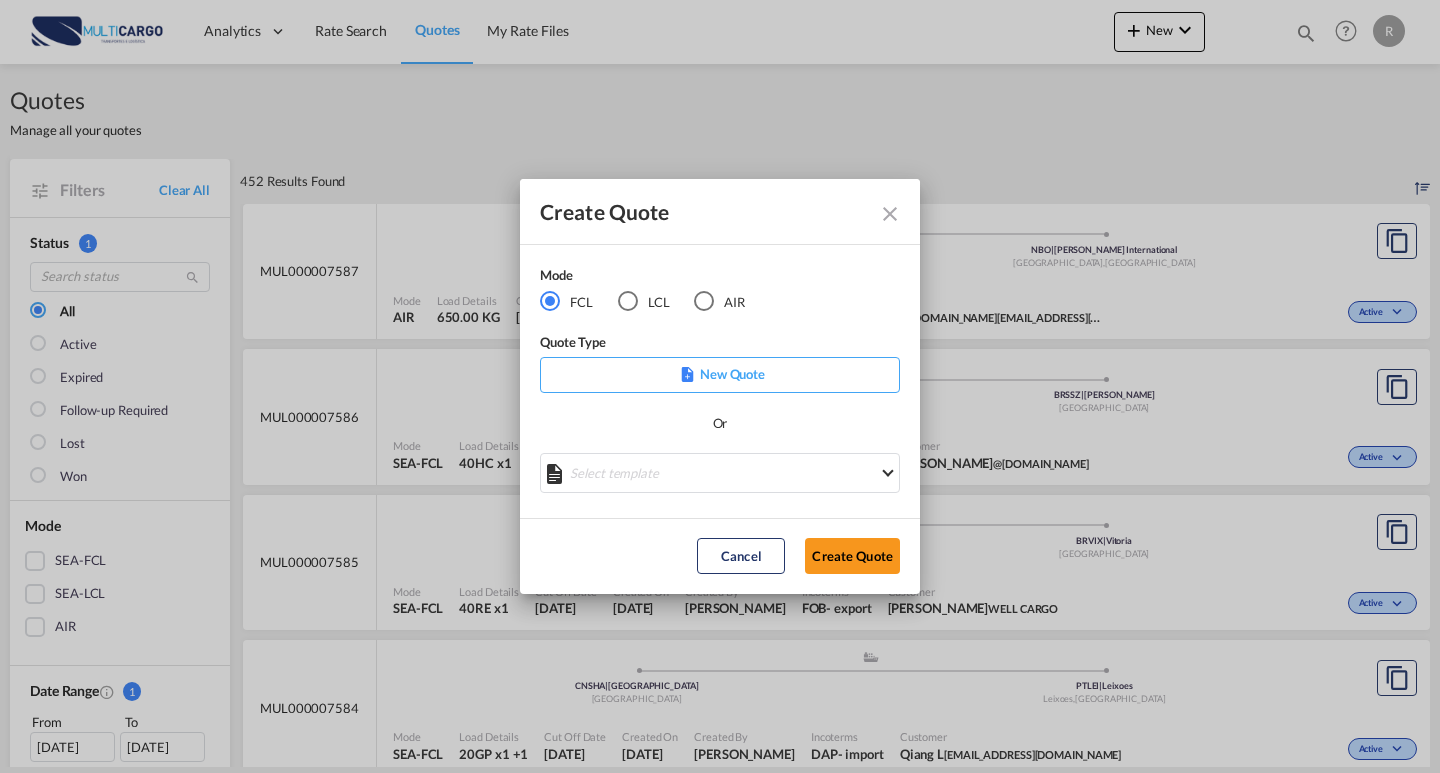 click on "LCL" at bounding box center [644, 301] 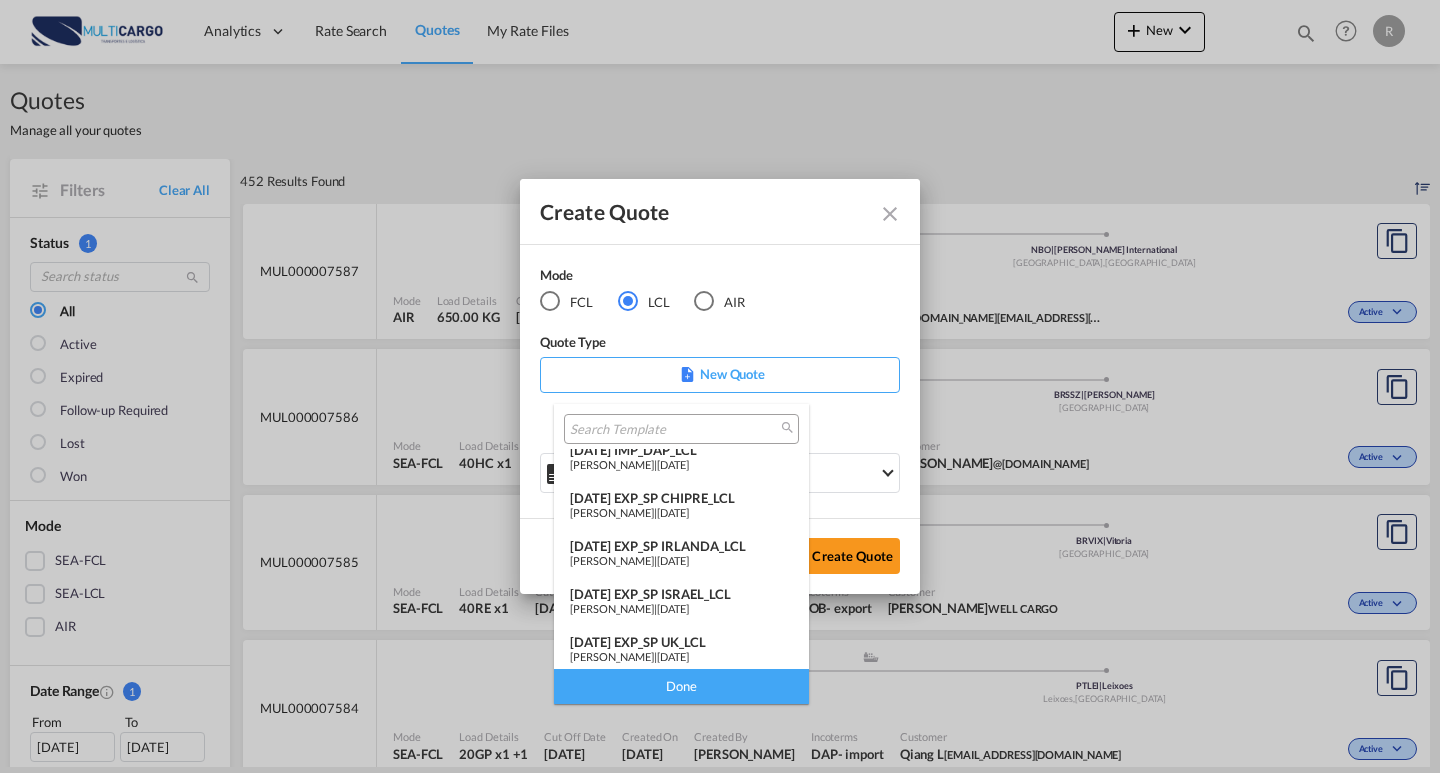 scroll, scrollTop: 260, scrollLeft: 0, axis: vertical 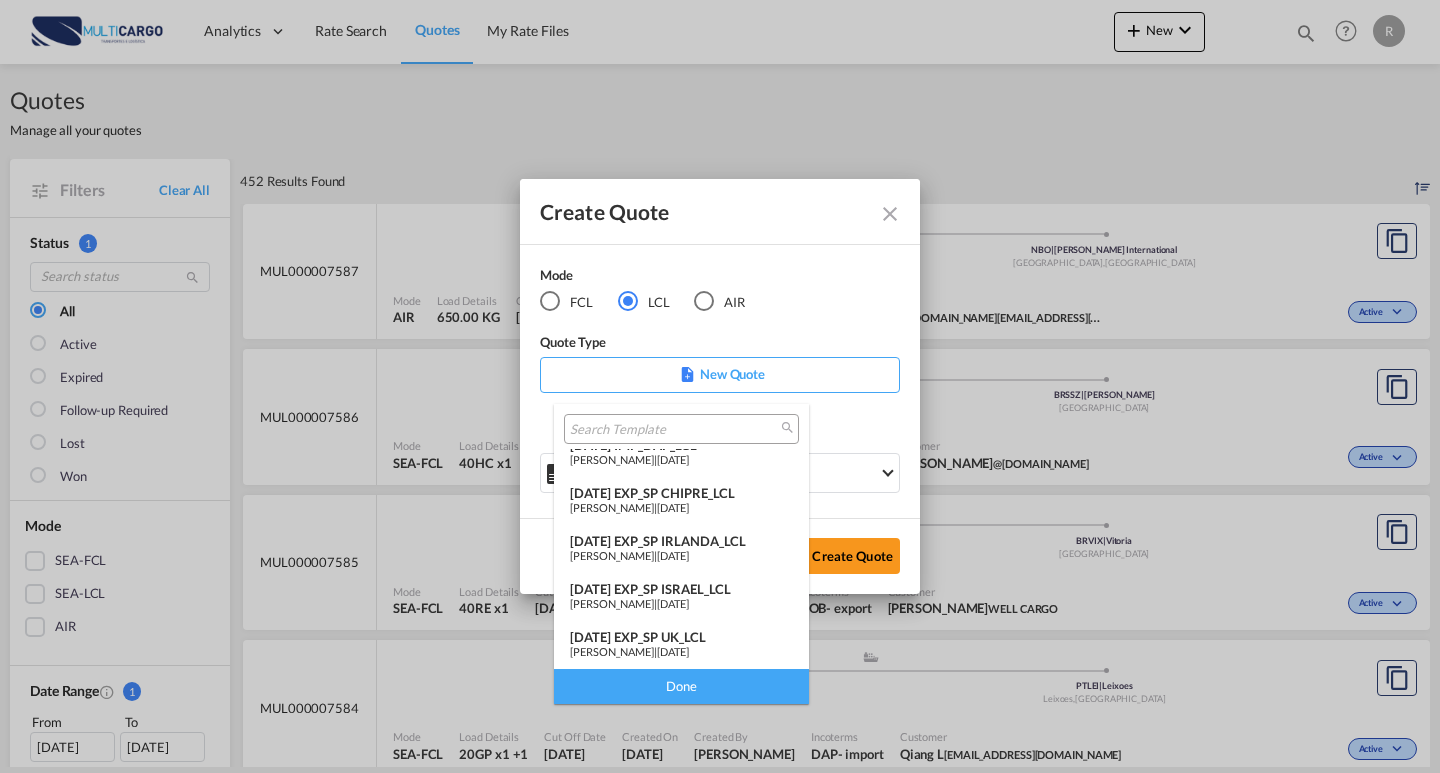 click on "[DATE] EXP_SP IRLANDA_LCL" at bounding box center (681, 541) 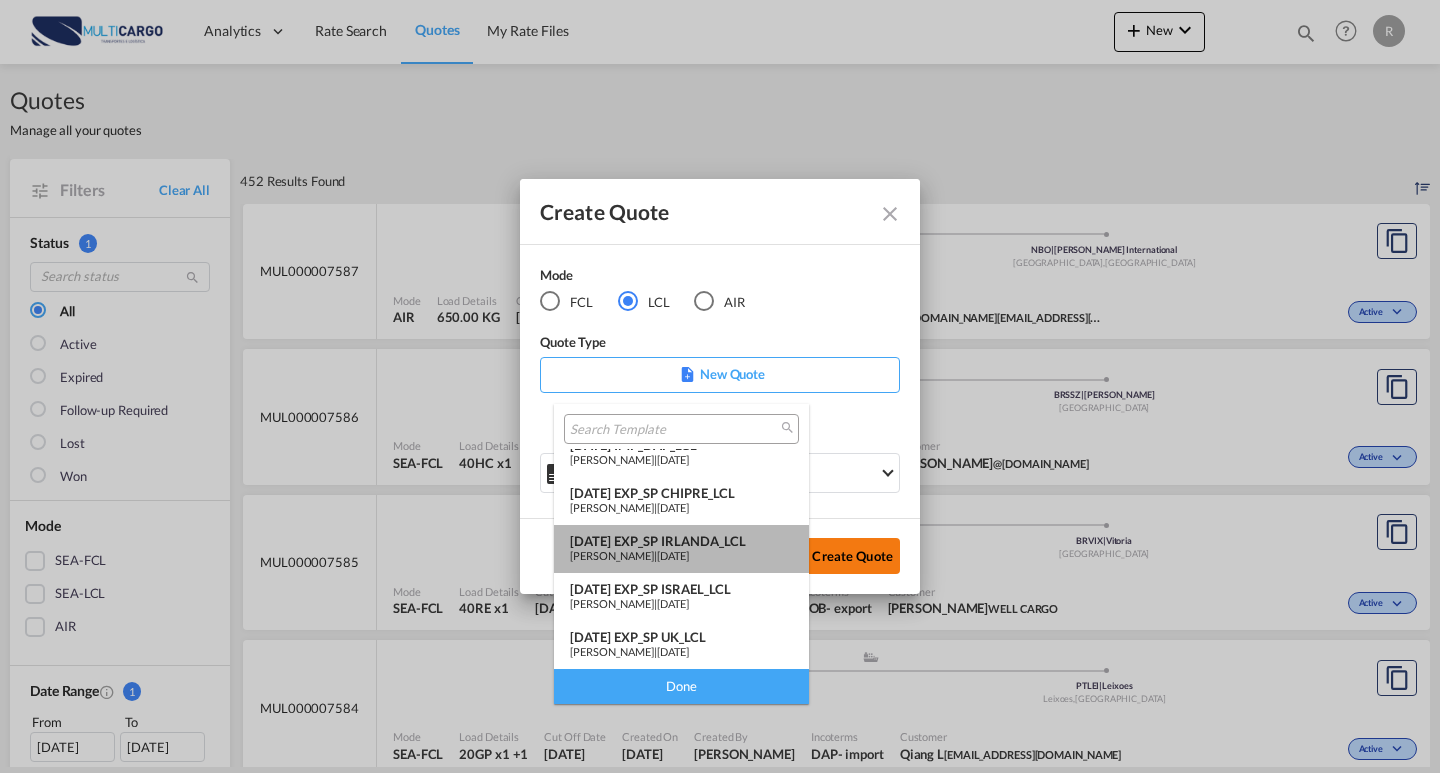 click on "Create Quote" 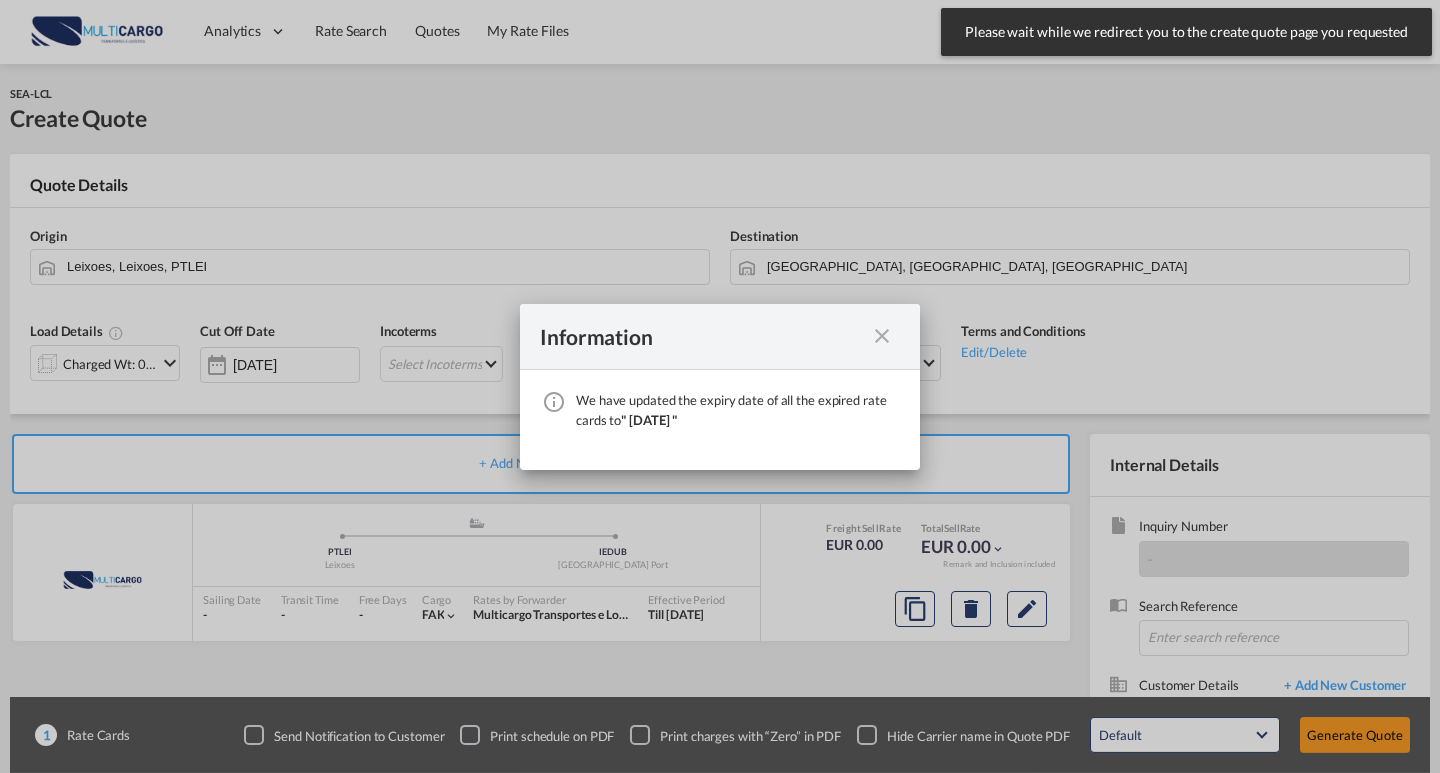 click at bounding box center (882, 336) 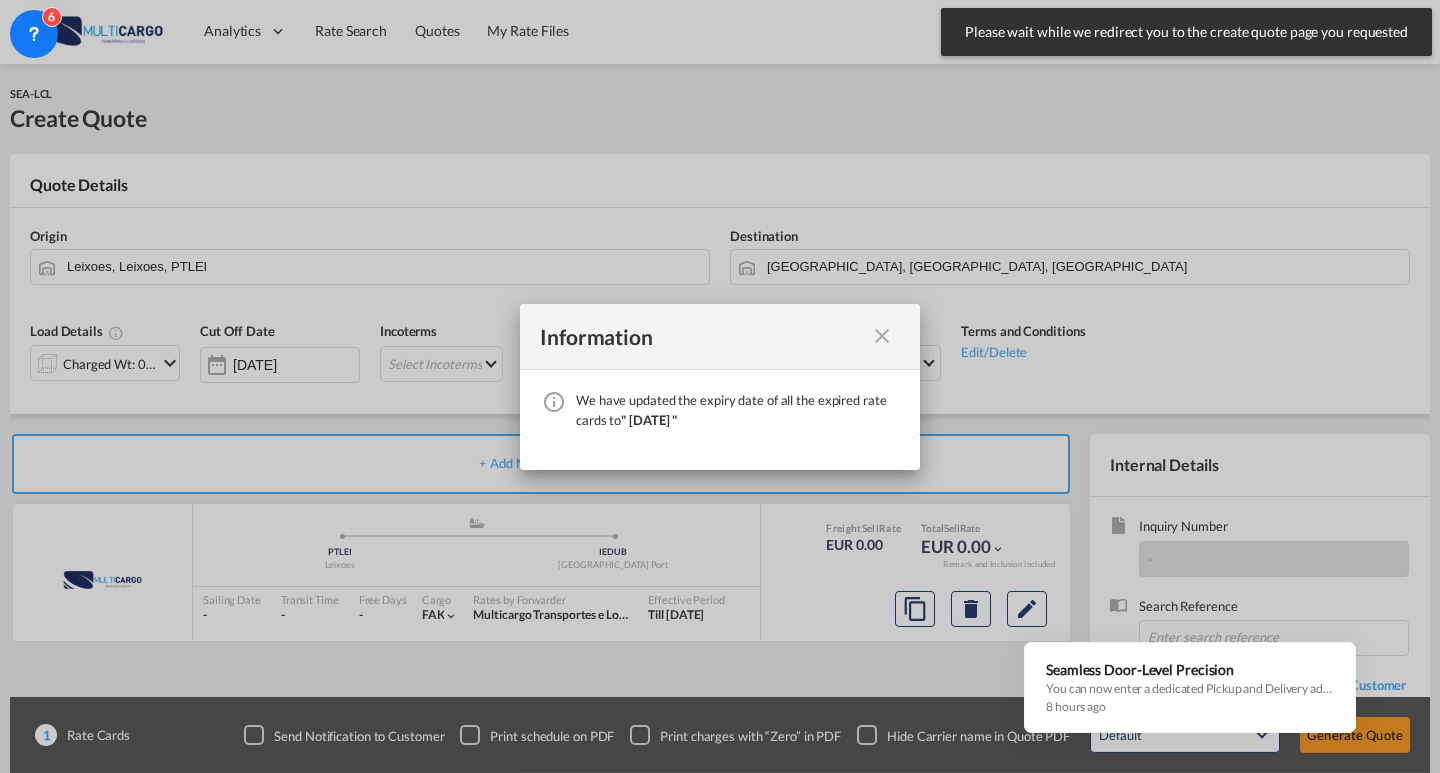 click at bounding box center (882, 336) 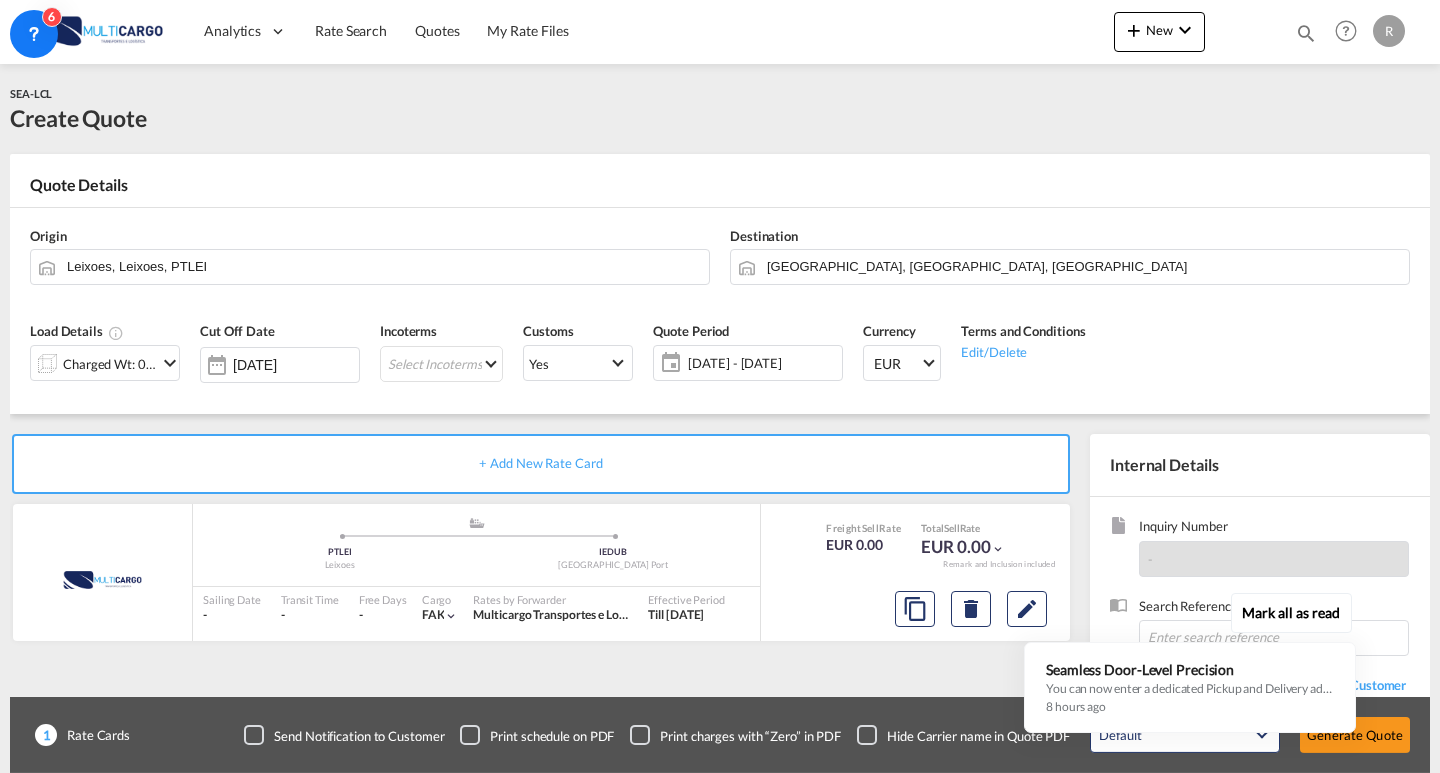 click on "Mark all as read Seamless Door-Level Precision You can now enter a dedicated Pickup and Delivery address directly while creating a booking. Whether you're handling door-to-port or port-to-door or door to door shipment, this update lets you: Capture actual pickup/delivery location details Improve operational accuracy Seamlessly sync booking data with your TMS (like CargoWise) No more relying on generic fields or external tools. Freightify now makes it easier to keep your bookings complete and TMS-ready. 8 hours ago" at bounding box center (1195, 677) 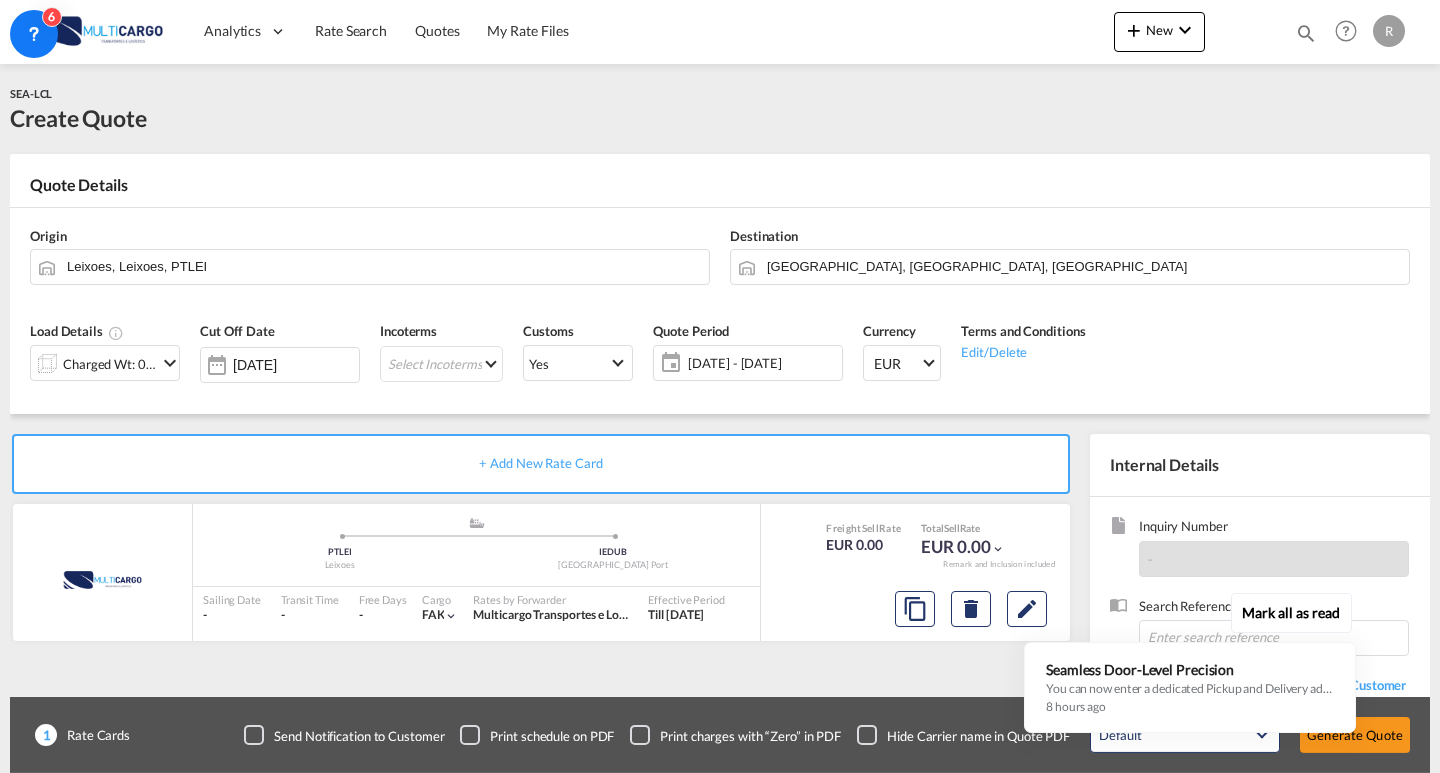 click on "Mark all as read Seamless Door-Level Precision You can now enter a dedicated Pickup and Delivery address directly while creating a booking. Whether you're handling door-to-port or port-to-door or door to door shipment, this update lets you: Capture actual pickup/delivery location details Improve operational accuracy Seamlessly sync booking data with your TMS (like CargoWise) No more relying on generic fields or external tools. Freightify now makes it easier to keep your bookings complete and TMS-ready. 8 hours ago" at bounding box center [1195, 659] 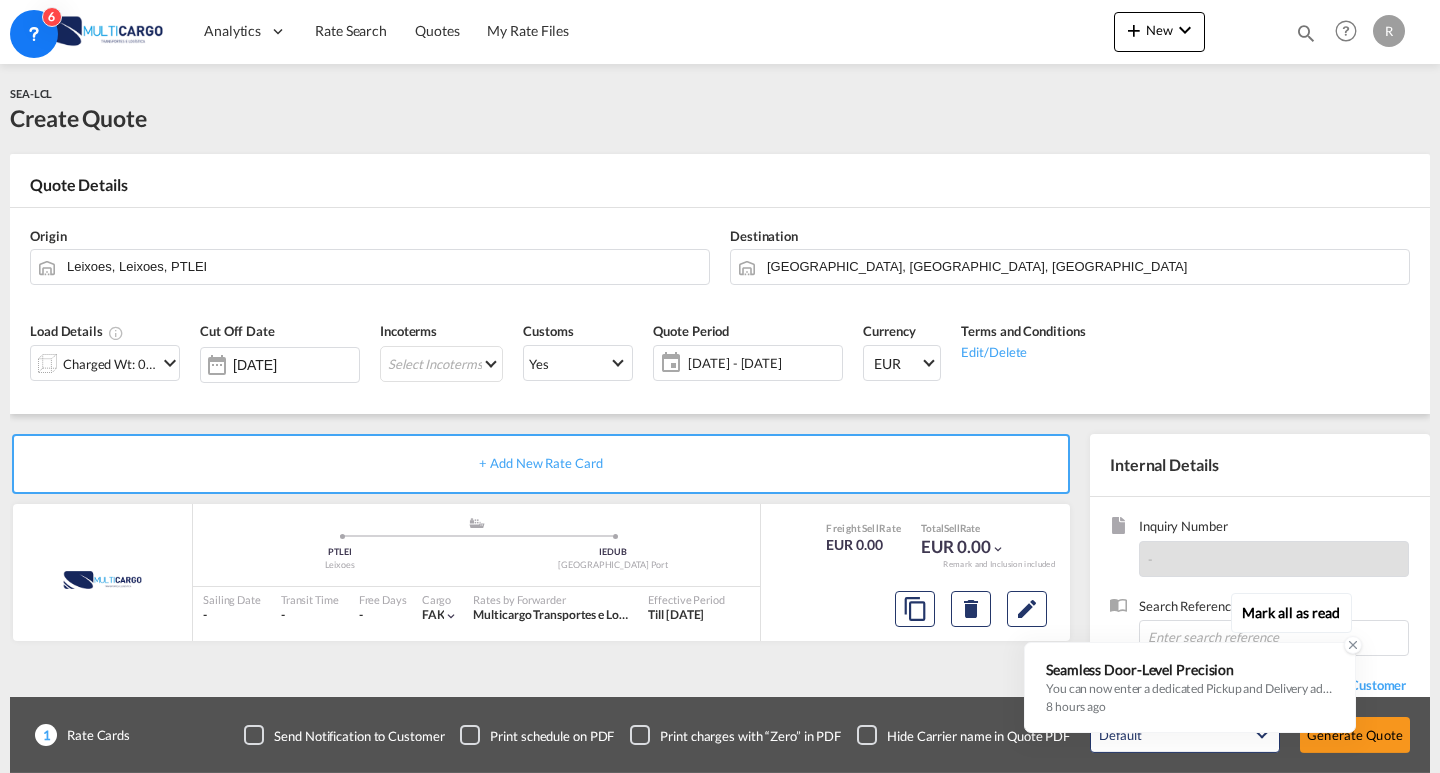 click 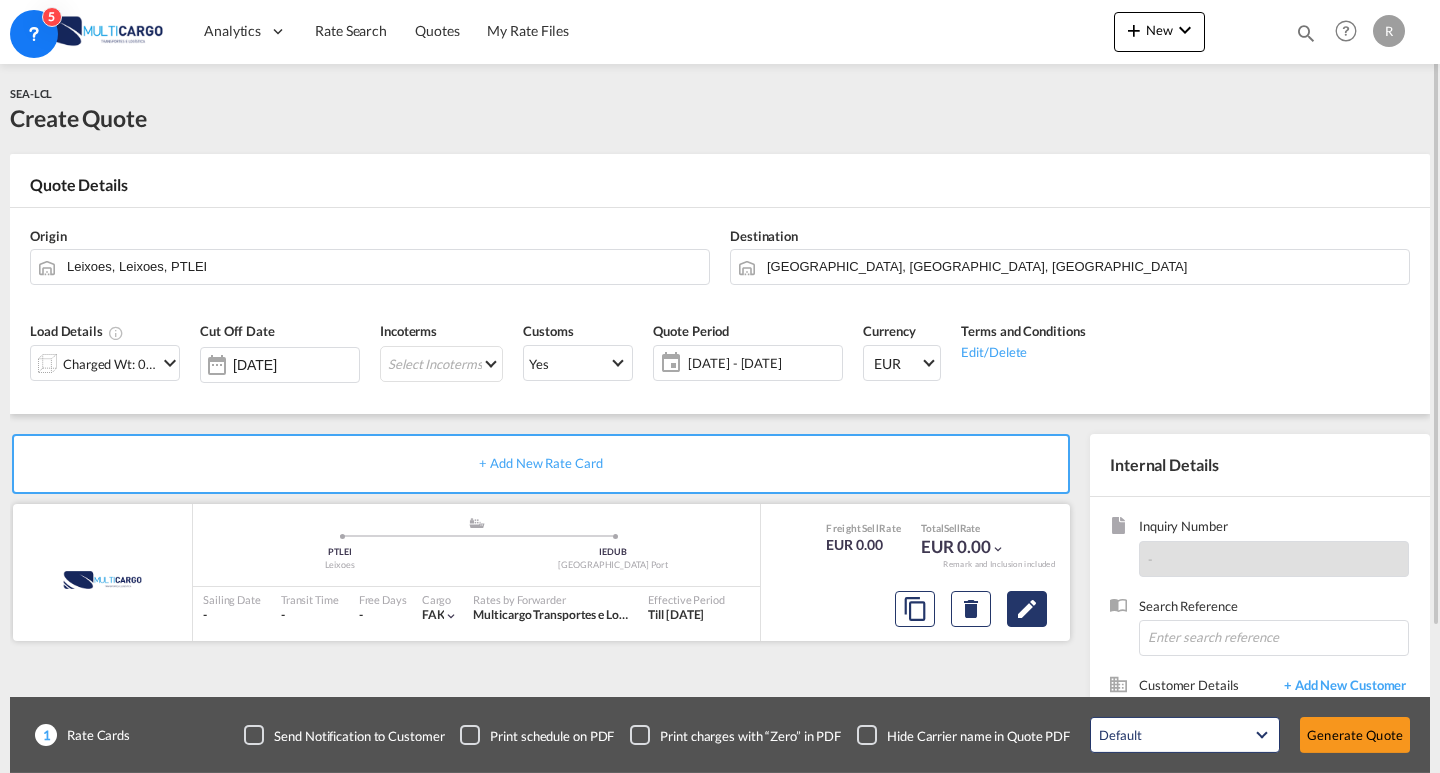 click at bounding box center [1027, 609] 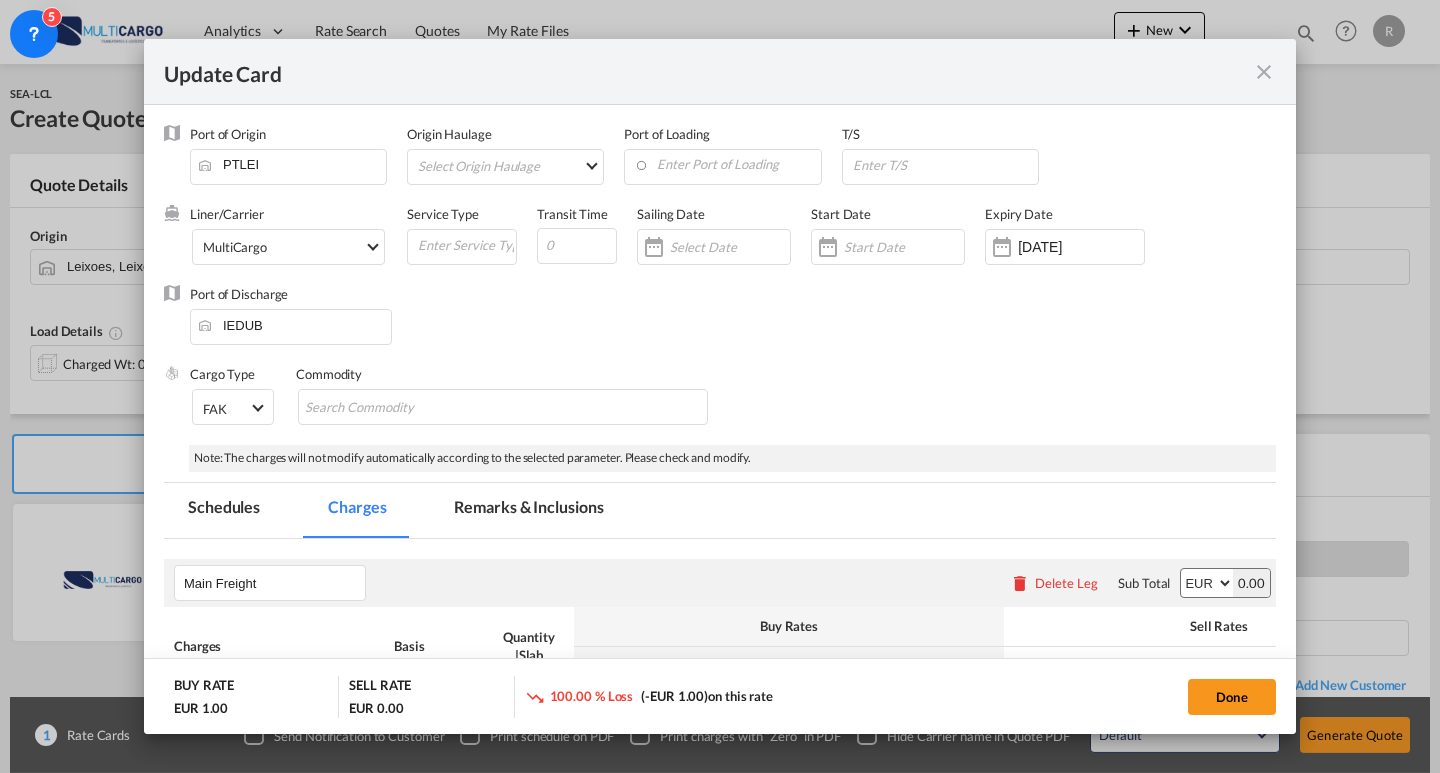 select on "per shipping bill" 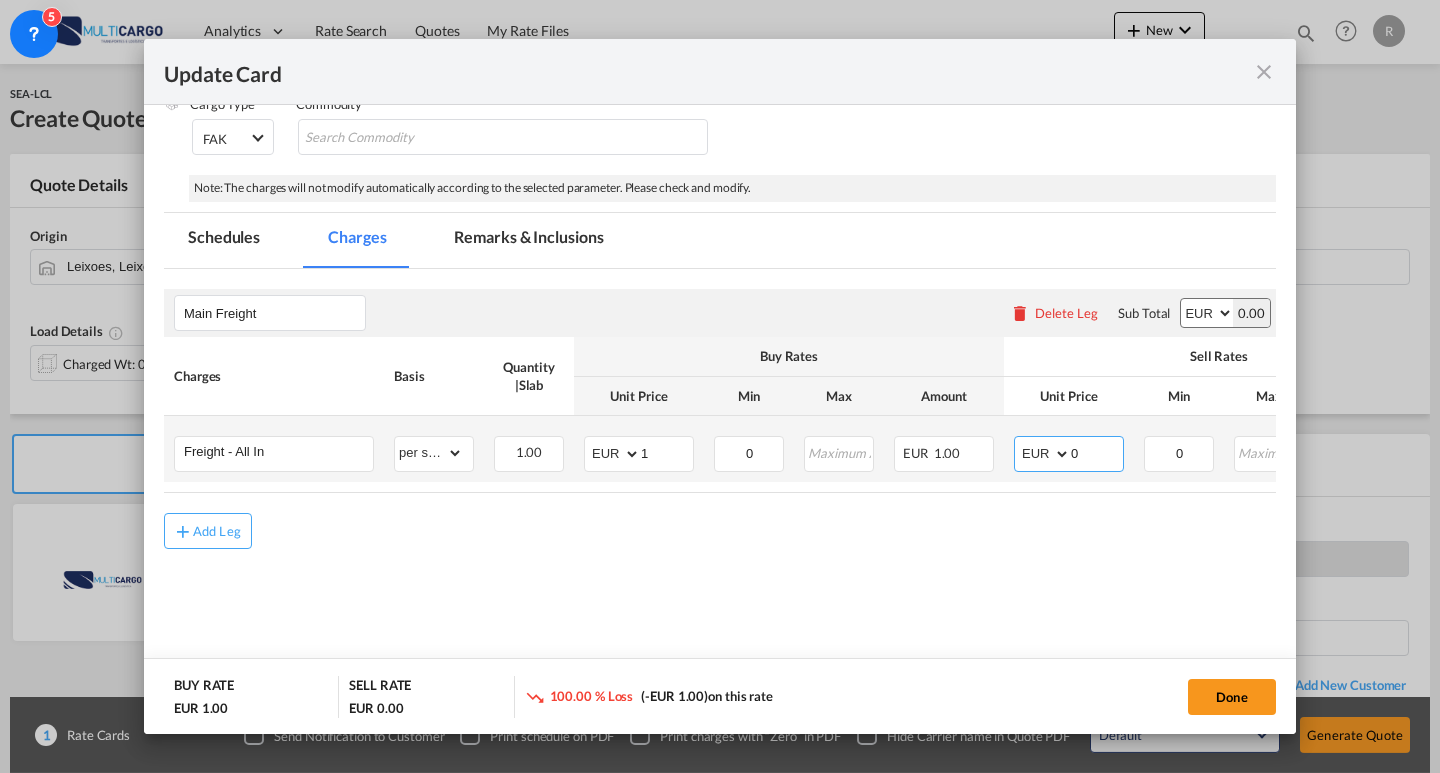 drag, startPoint x: 1035, startPoint y: 445, endPoint x: 1052, endPoint y: 440, distance: 17.720045 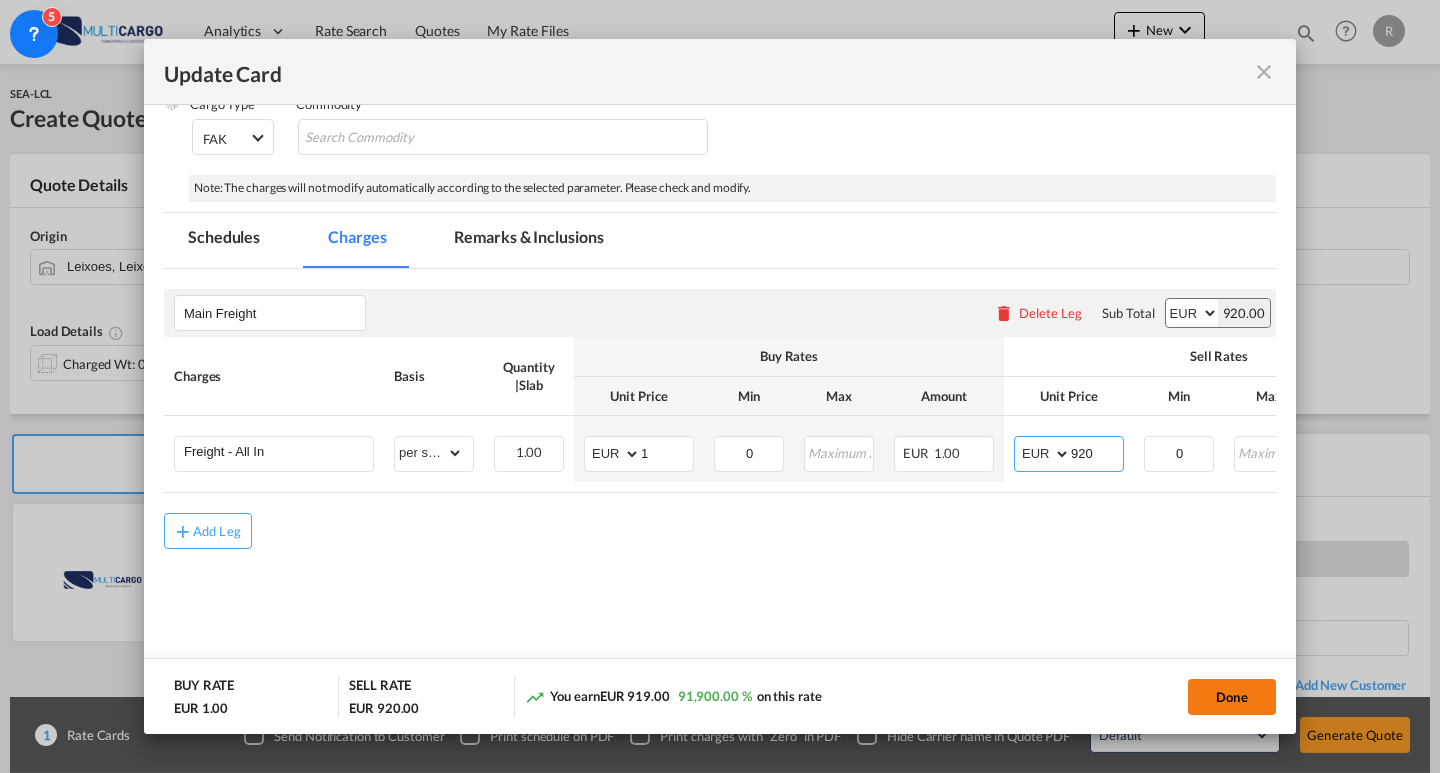 type on "920" 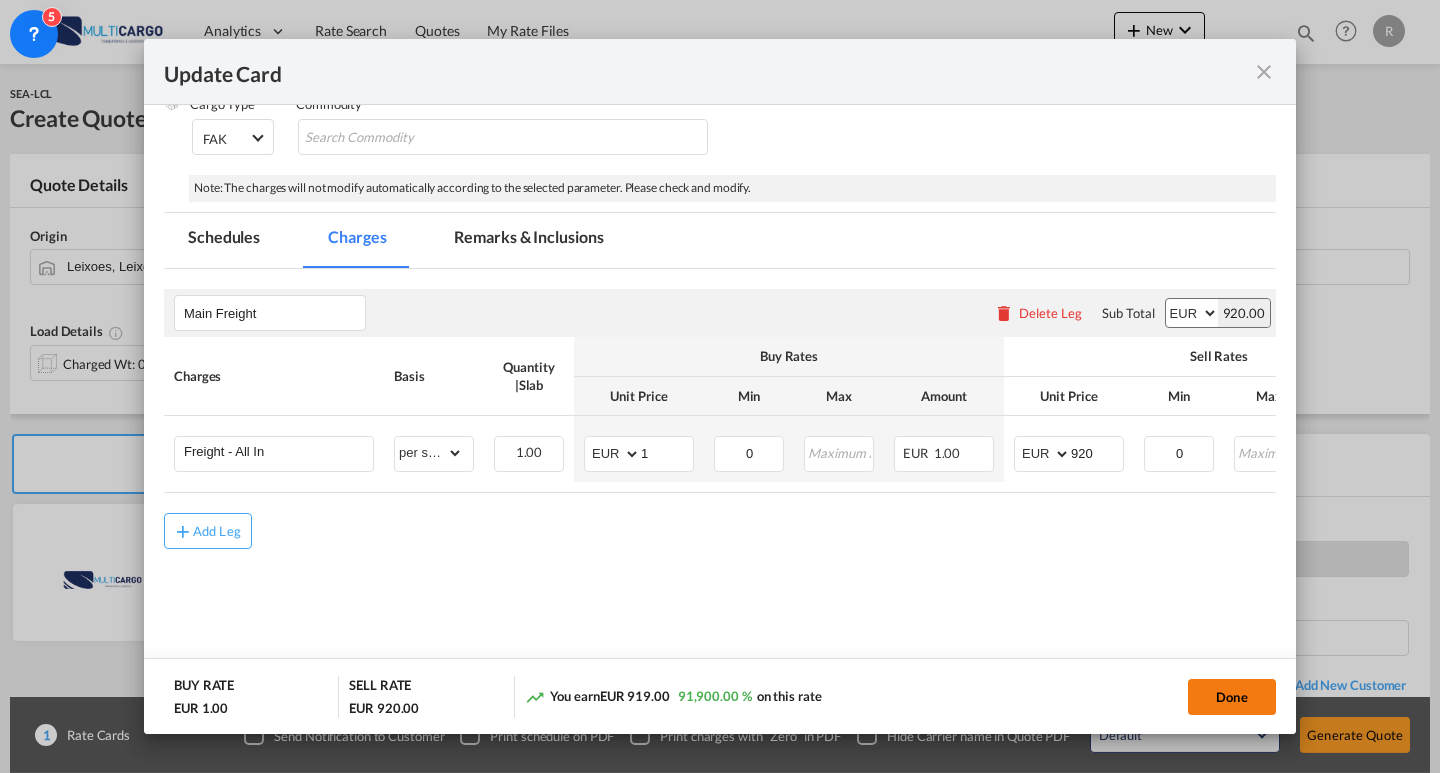 click on "Done" 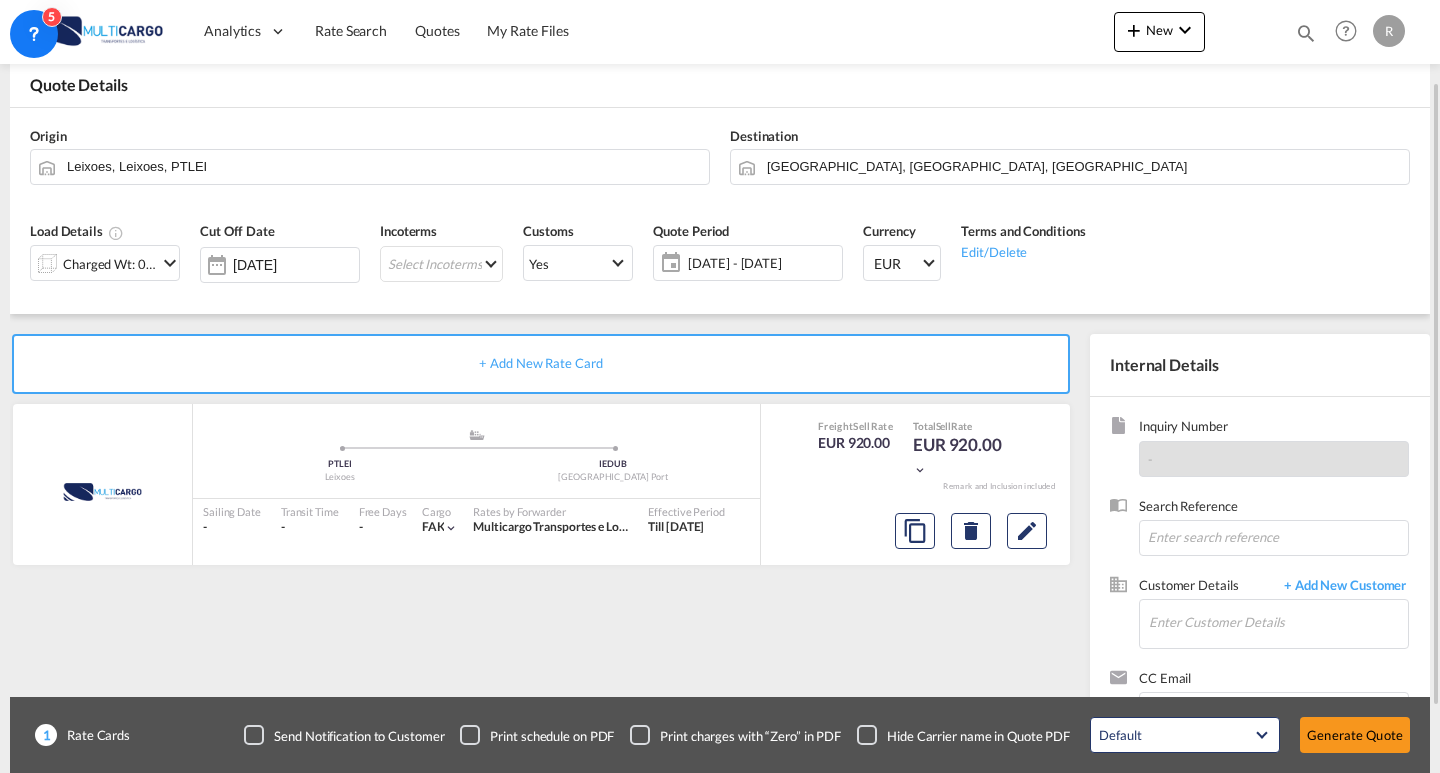 scroll, scrollTop: 180, scrollLeft: 0, axis: vertical 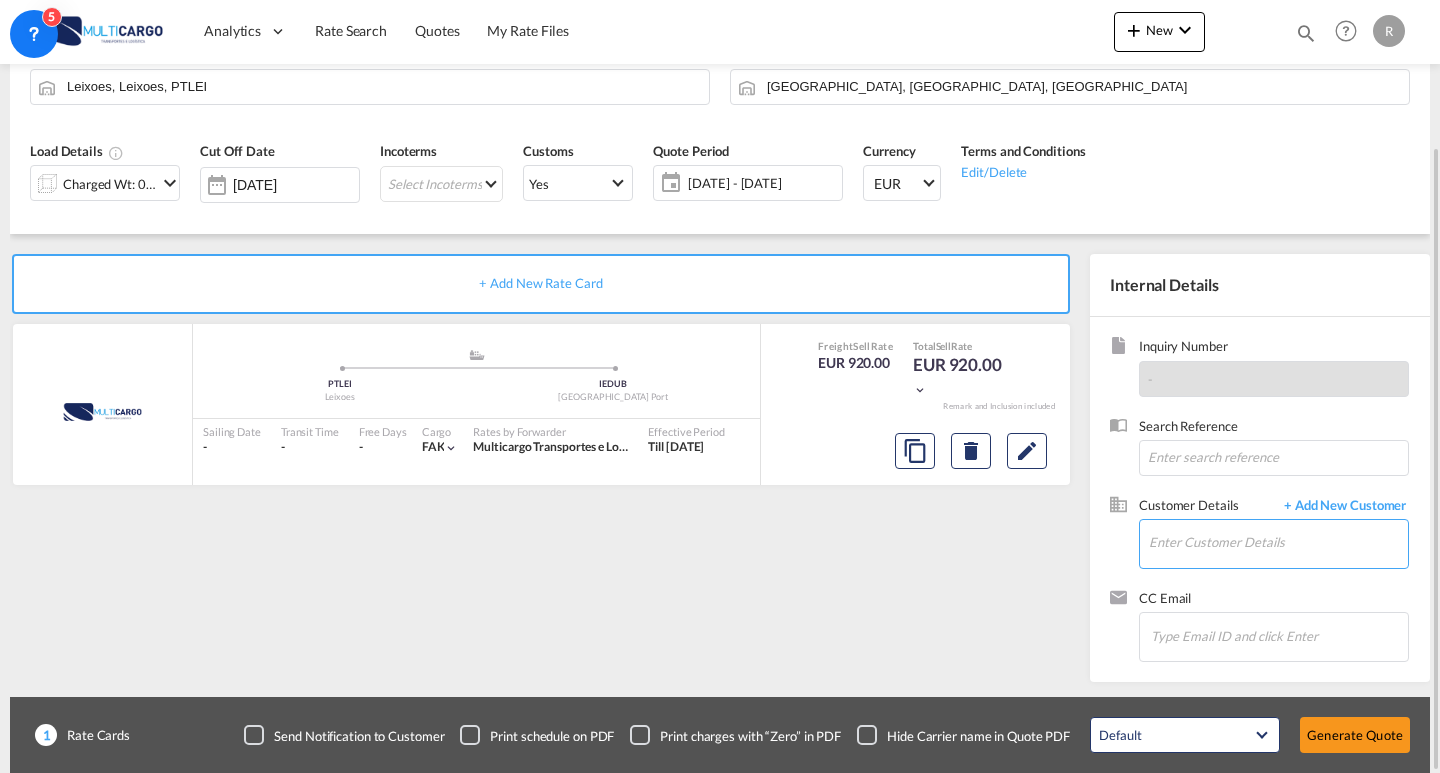 click on "Enter Customer Details" at bounding box center (1278, 542) 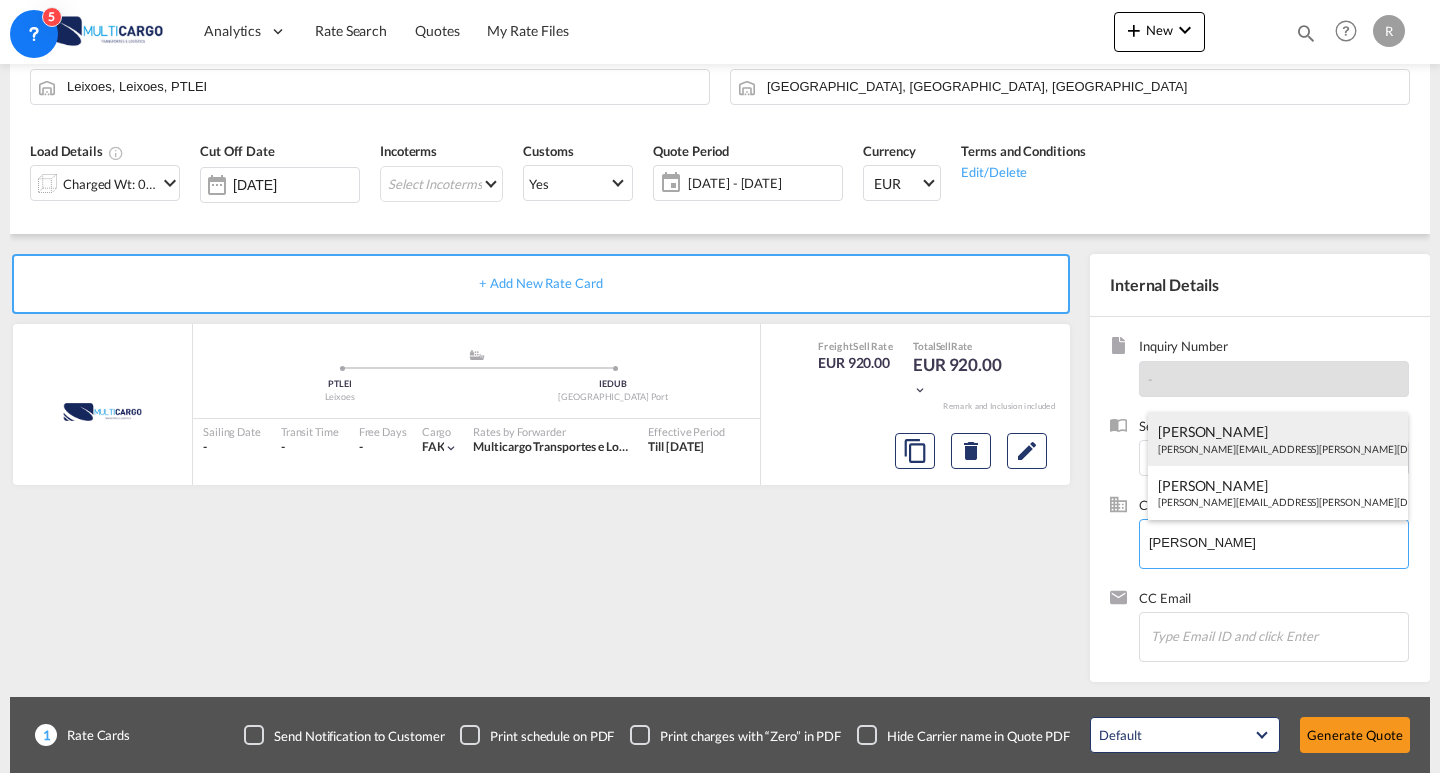 click on "[PERSON_NAME] [PERSON_NAME][EMAIL_ADDRESS][PERSON_NAME][DOMAIN_NAME]    |    WARELOG" at bounding box center (1278, 439) 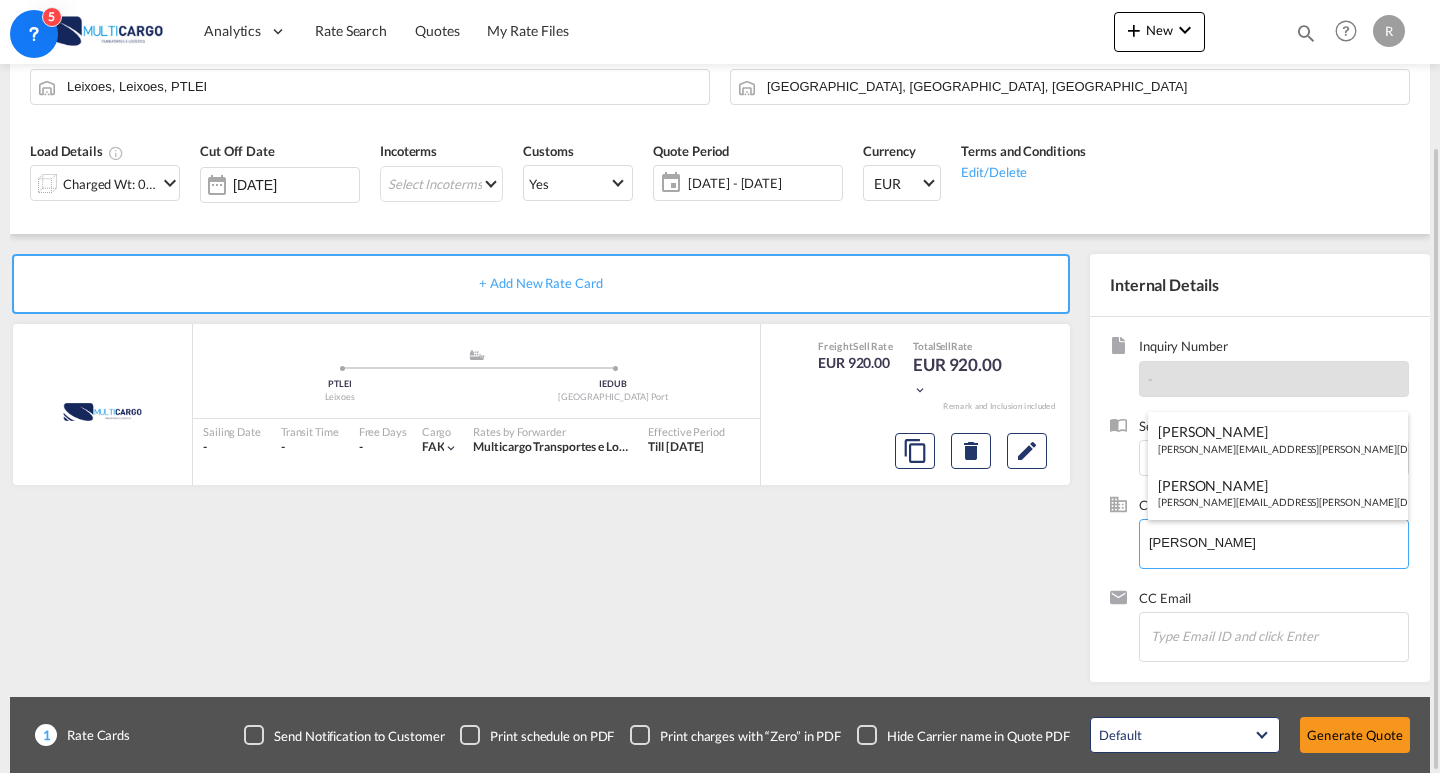 type on "WARELOG, [PERSON_NAME], [PERSON_NAME][EMAIL_ADDRESS][PERSON_NAME][DOMAIN_NAME]" 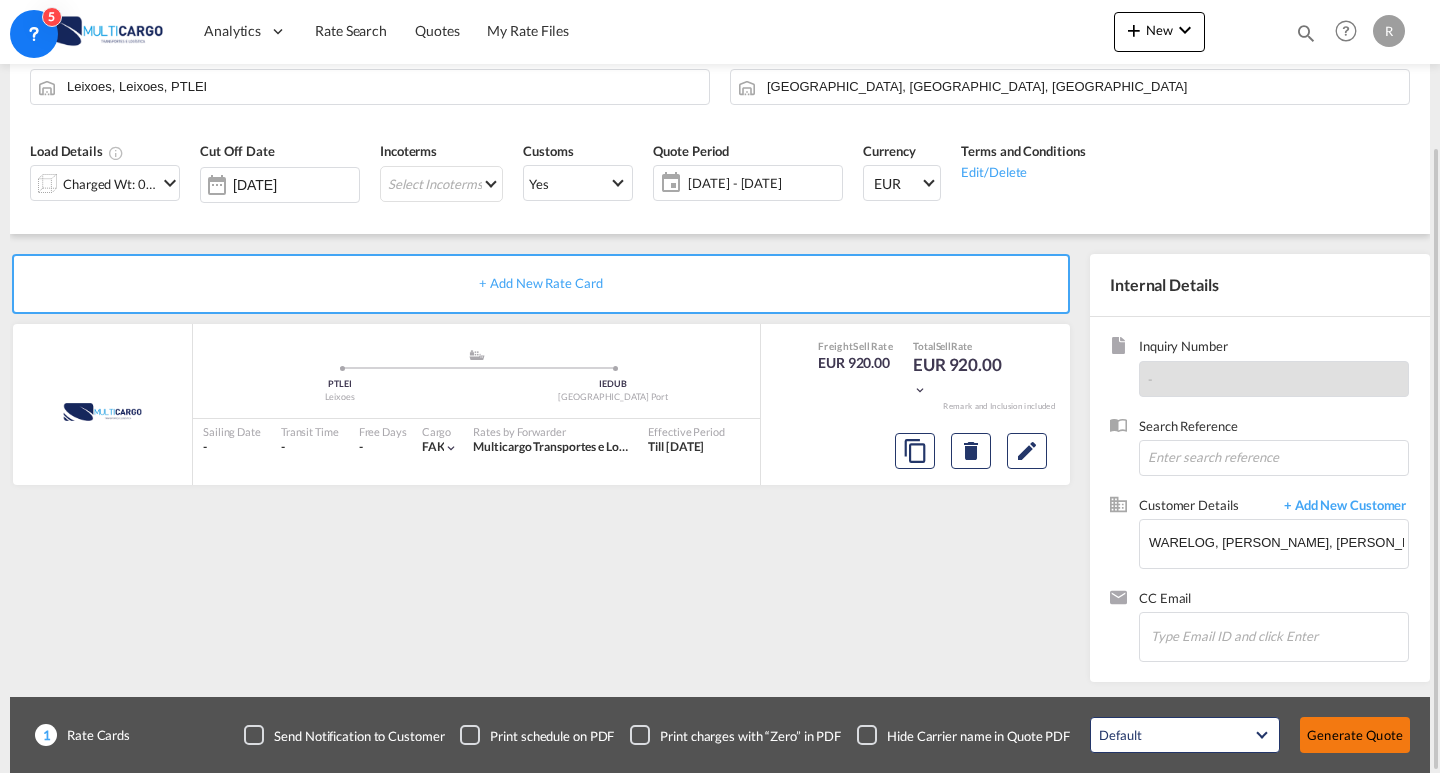 click on "Generate Quote" at bounding box center (1355, 735) 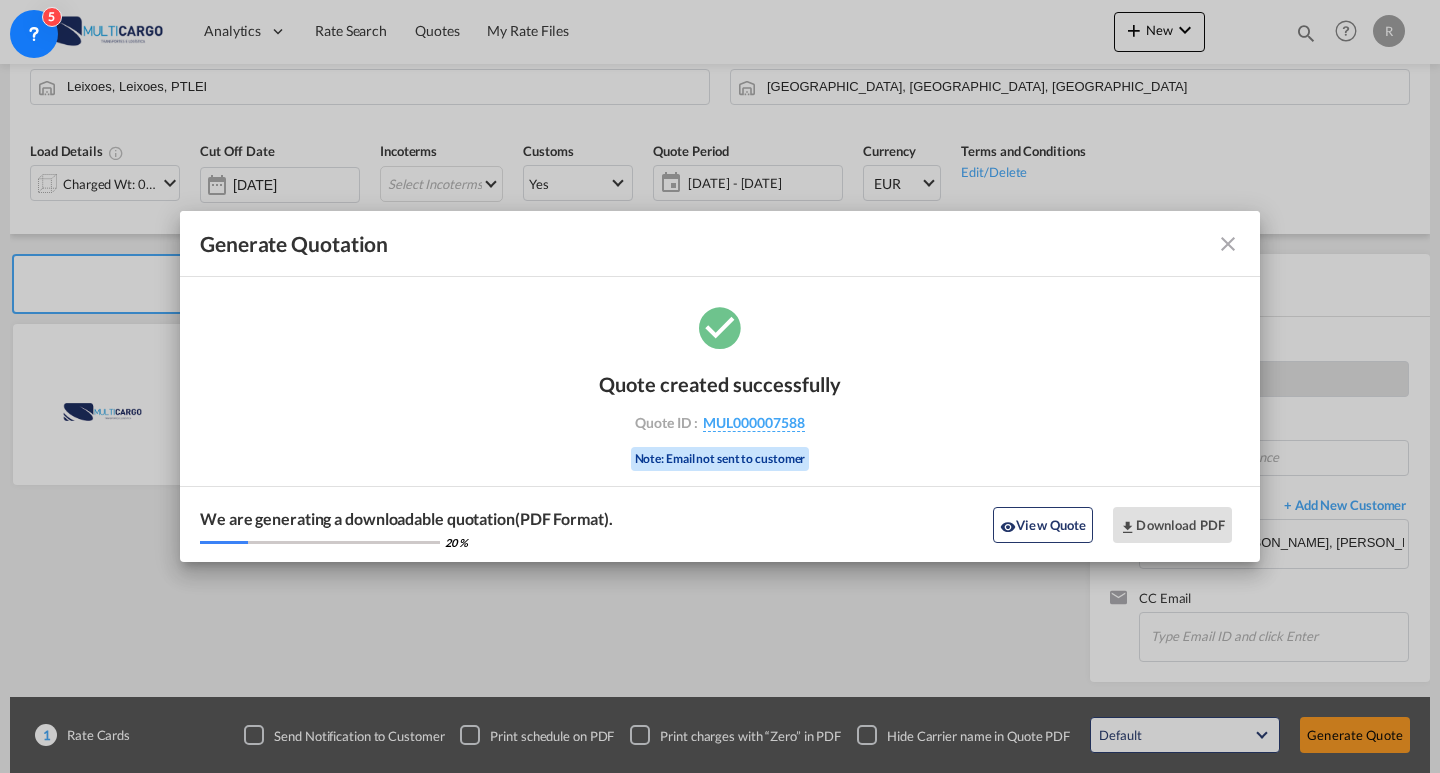 drag, startPoint x: 783, startPoint y: 422, endPoint x: 811, endPoint y: 415, distance: 28.86174 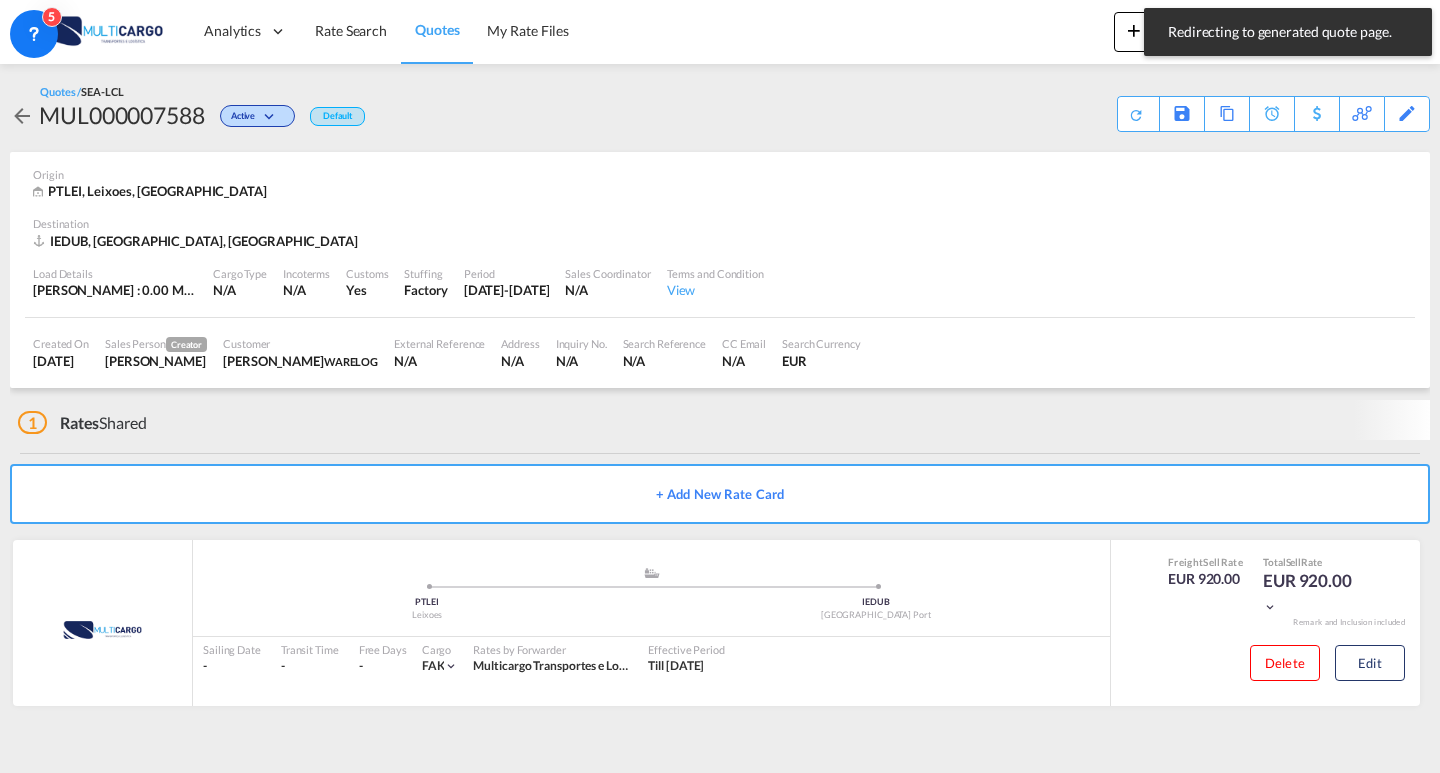 scroll, scrollTop: 0, scrollLeft: 0, axis: both 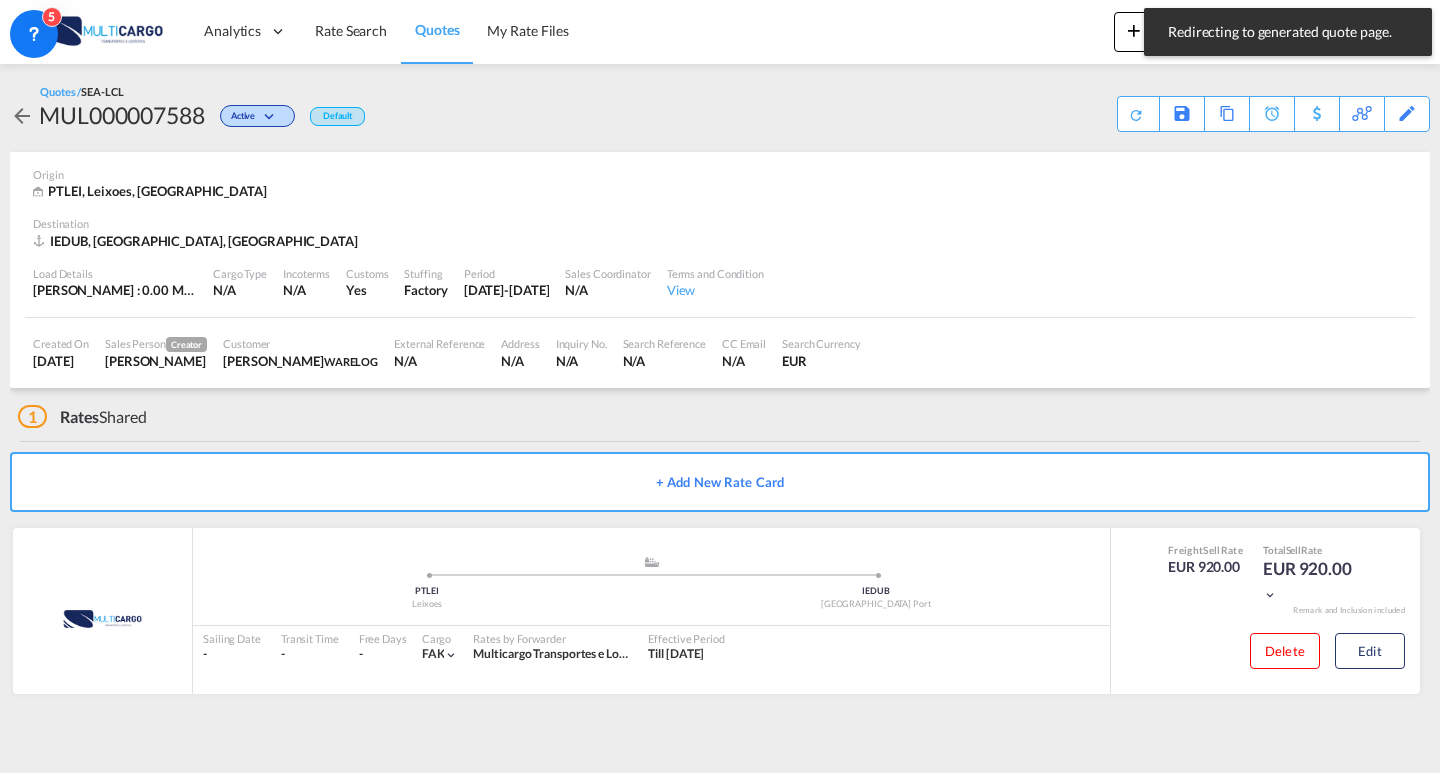 click on "MUL000007588" at bounding box center [122, 115] 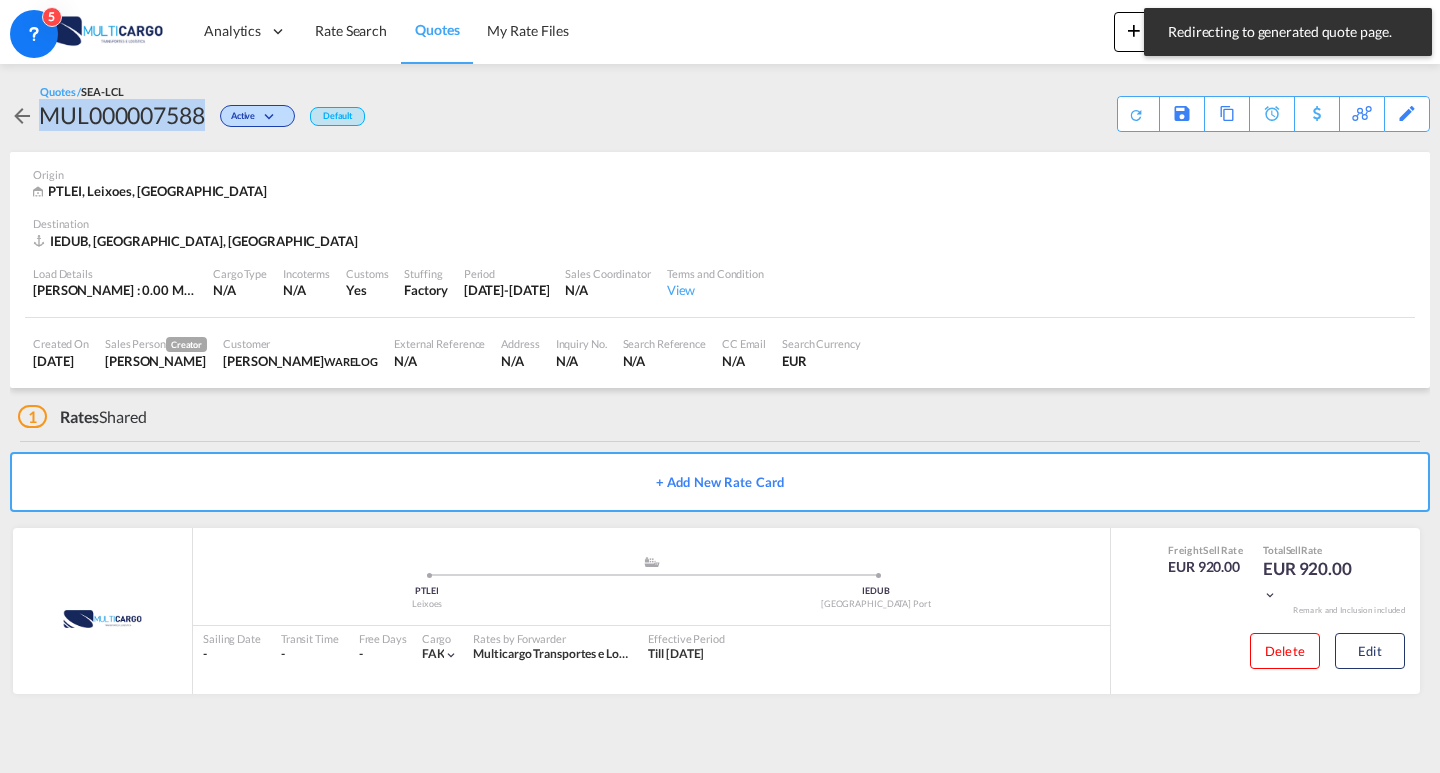 copy on "MUL000007588" 